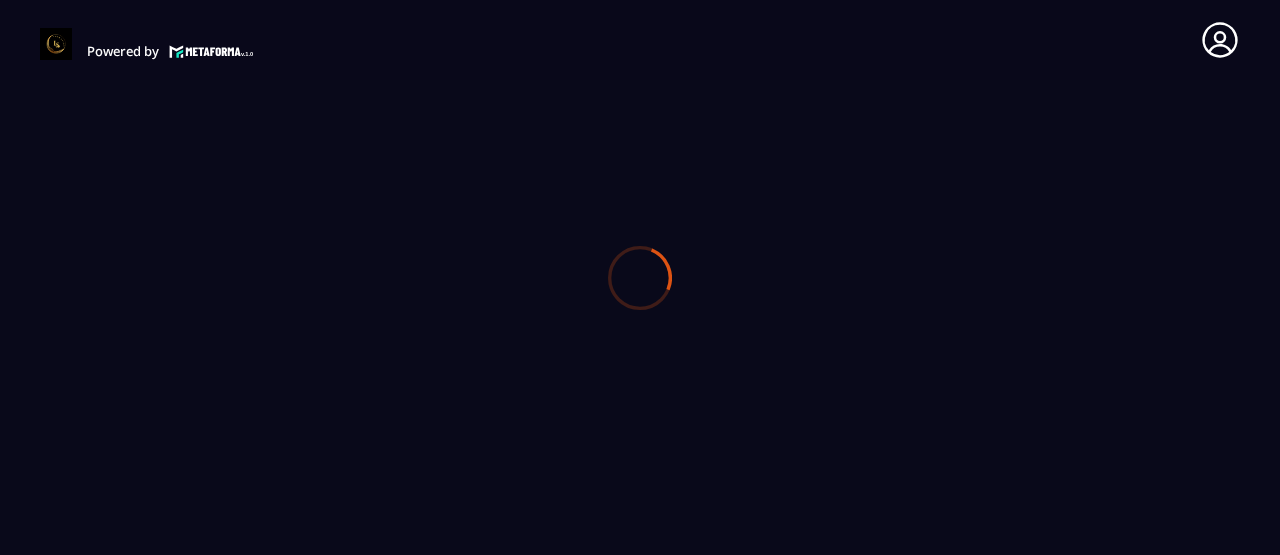 scroll, scrollTop: 0, scrollLeft: 0, axis: both 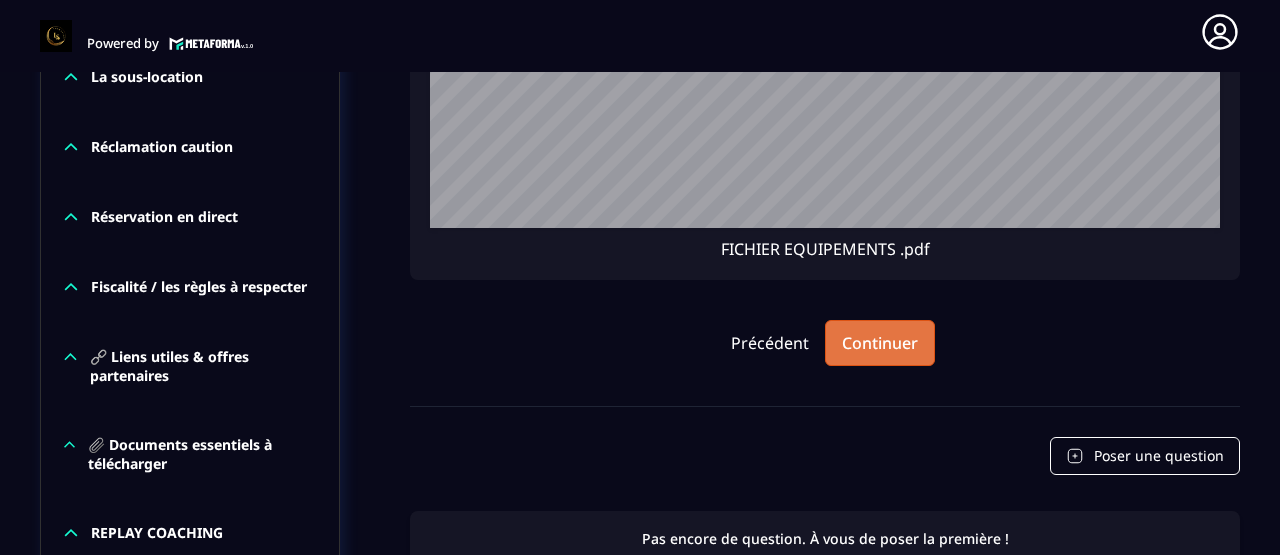 click on "Continuer" at bounding box center [880, 343] 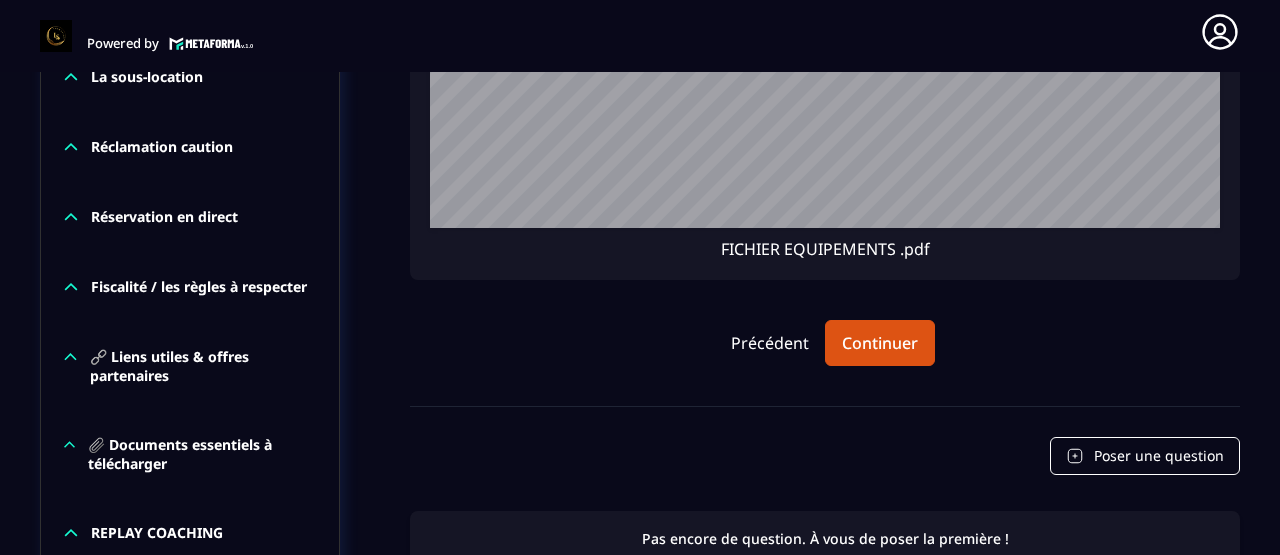 click on "FICHIER EQUIPEMENTS .pdf" 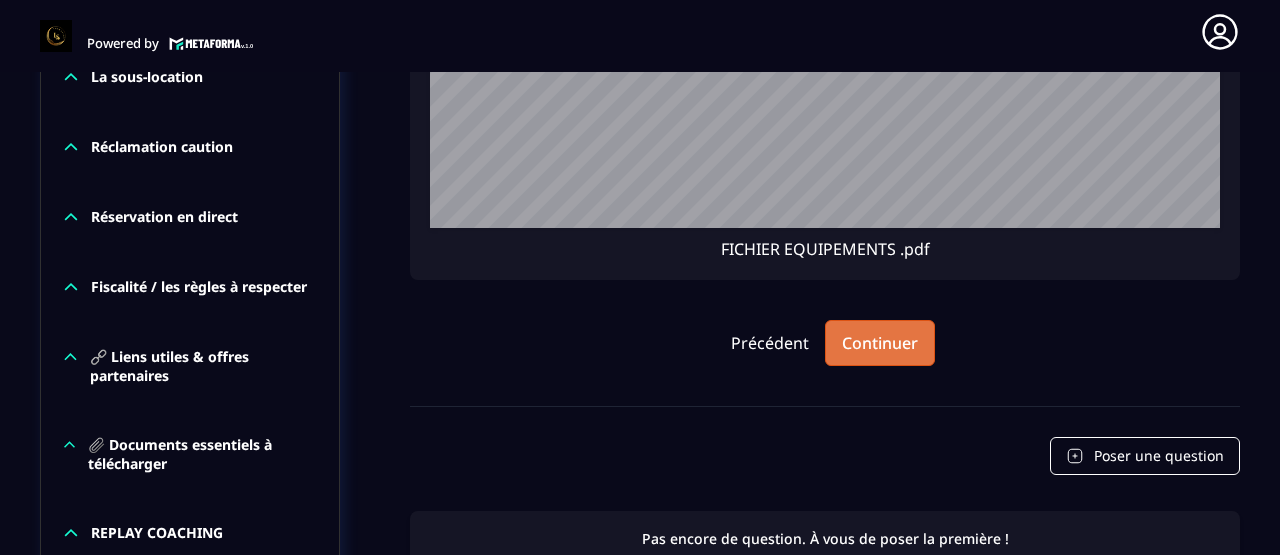 click on "Continuer" at bounding box center (880, 343) 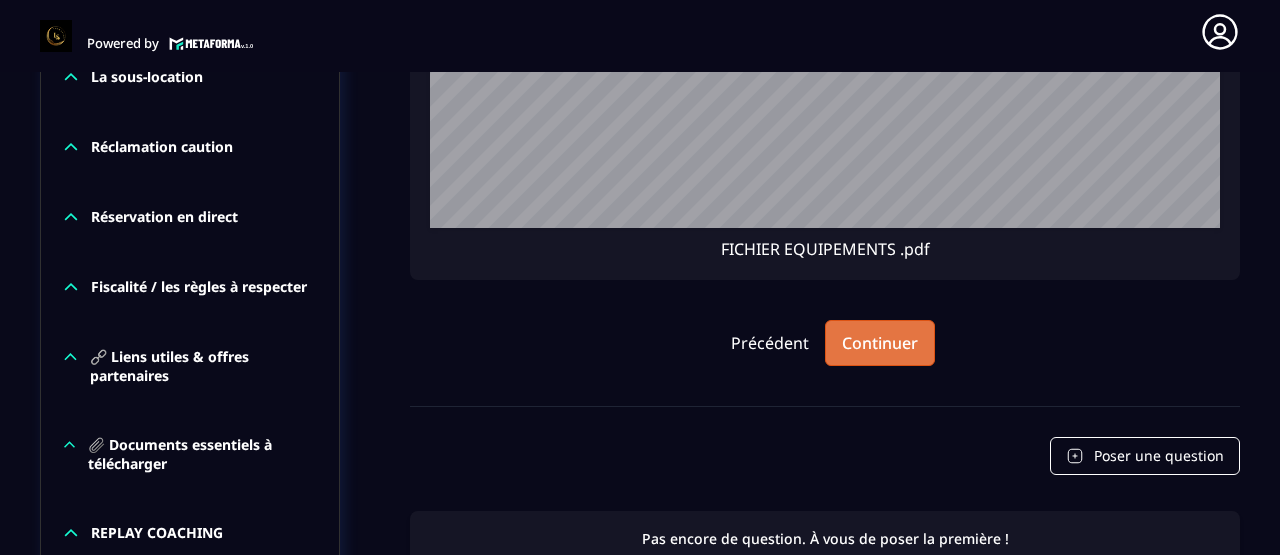 click on "Continuer" at bounding box center [880, 343] 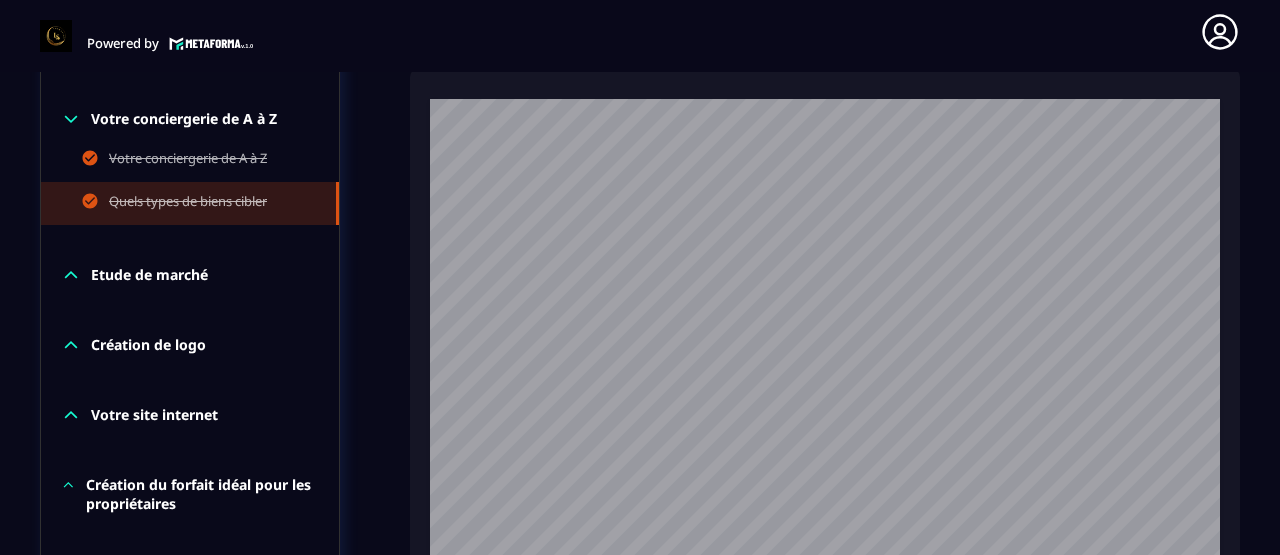 scroll, scrollTop: 1125, scrollLeft: 0, axis: vertical 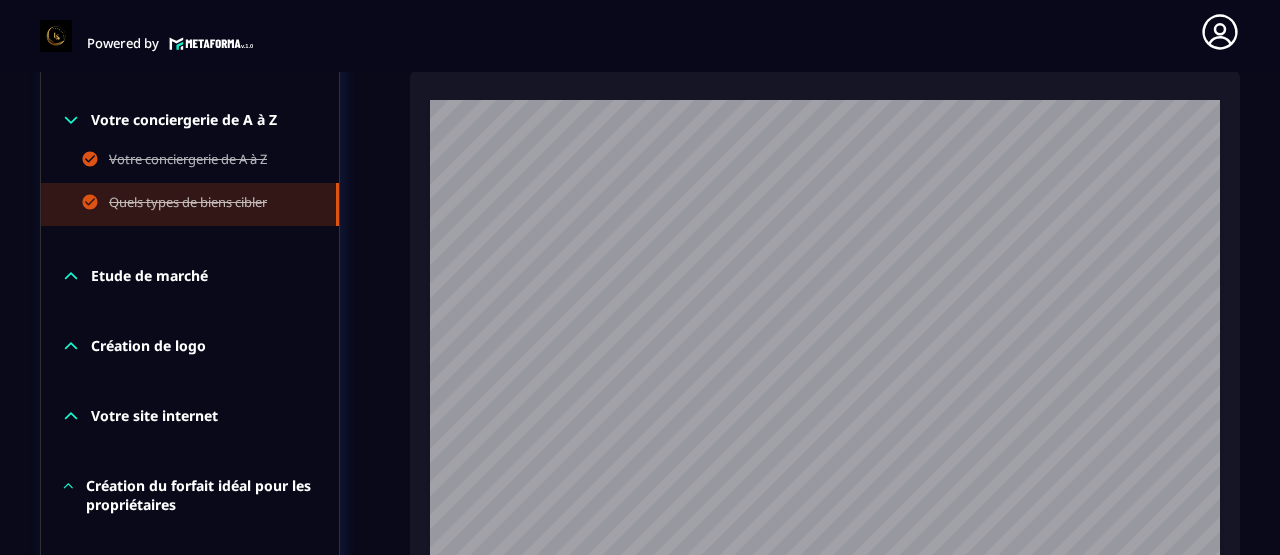 click on "Etude de marché" at bounding box center (149, 276) 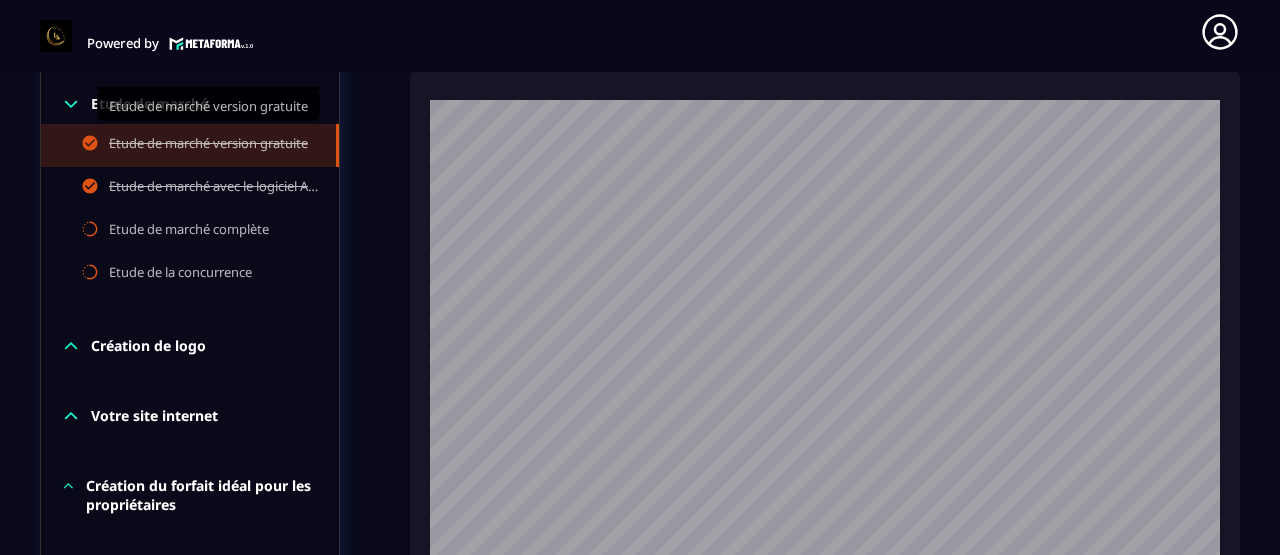 click on "Etude de marché version gratuite" at bounding box center (208, 145) 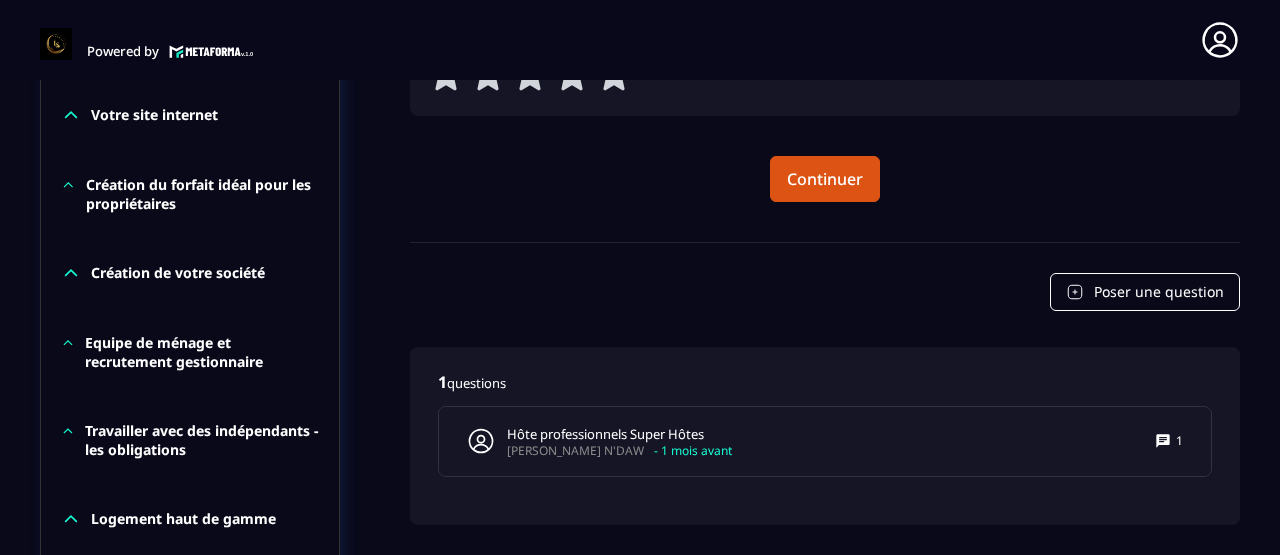 scroll, scrollTop: 8, scrollLeft: 0, axis: vertical 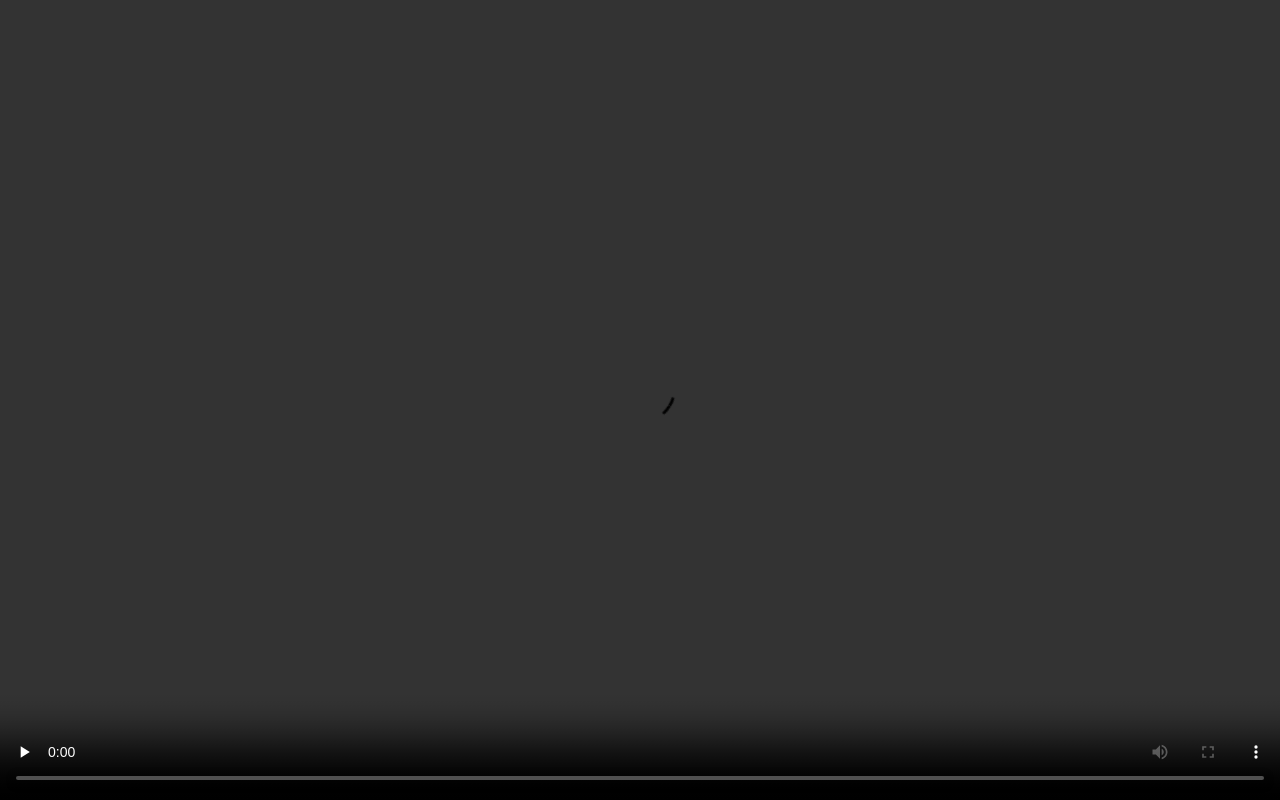 type 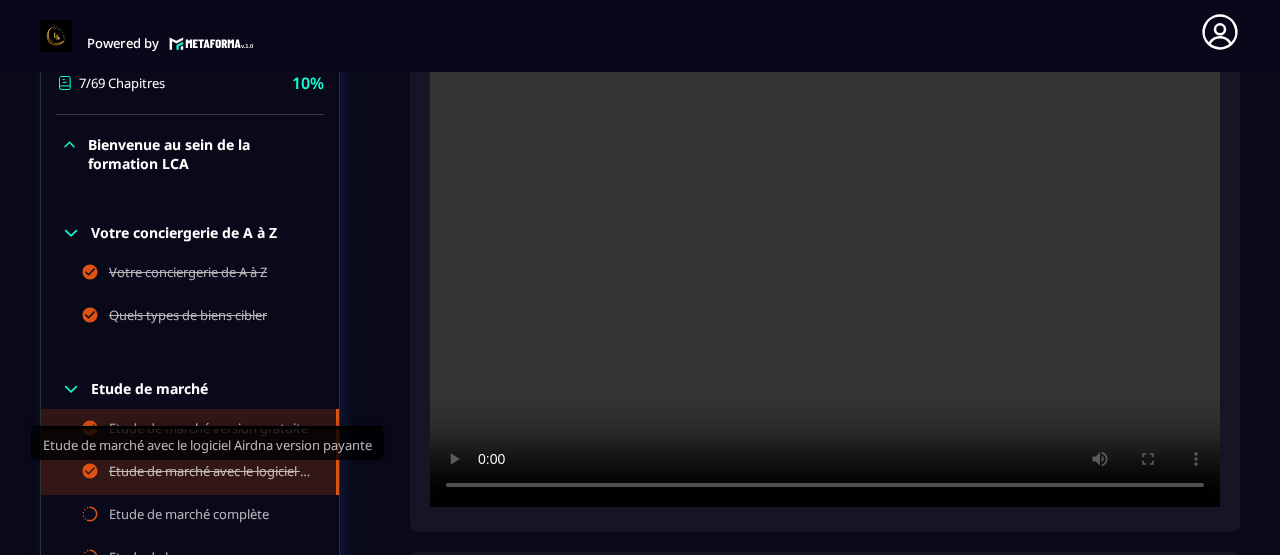 click on "Etude de marché avec le logiciel Airdna version payante" at bounding box center [212, 473] 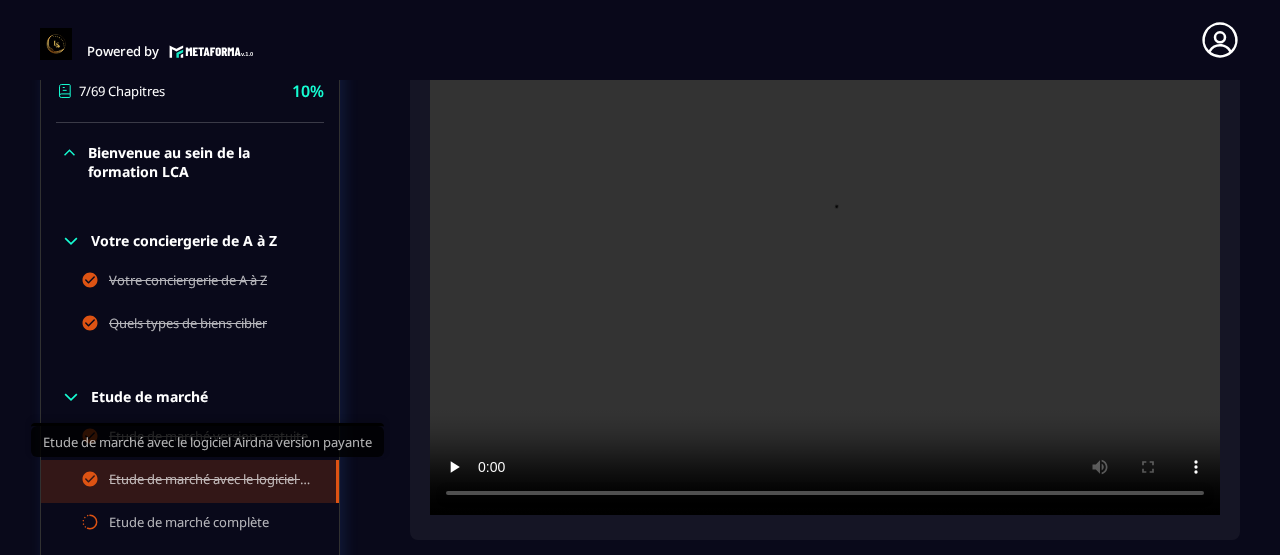 scroll, scrollTop: 8, scrollLeft: 0, axis: vertical 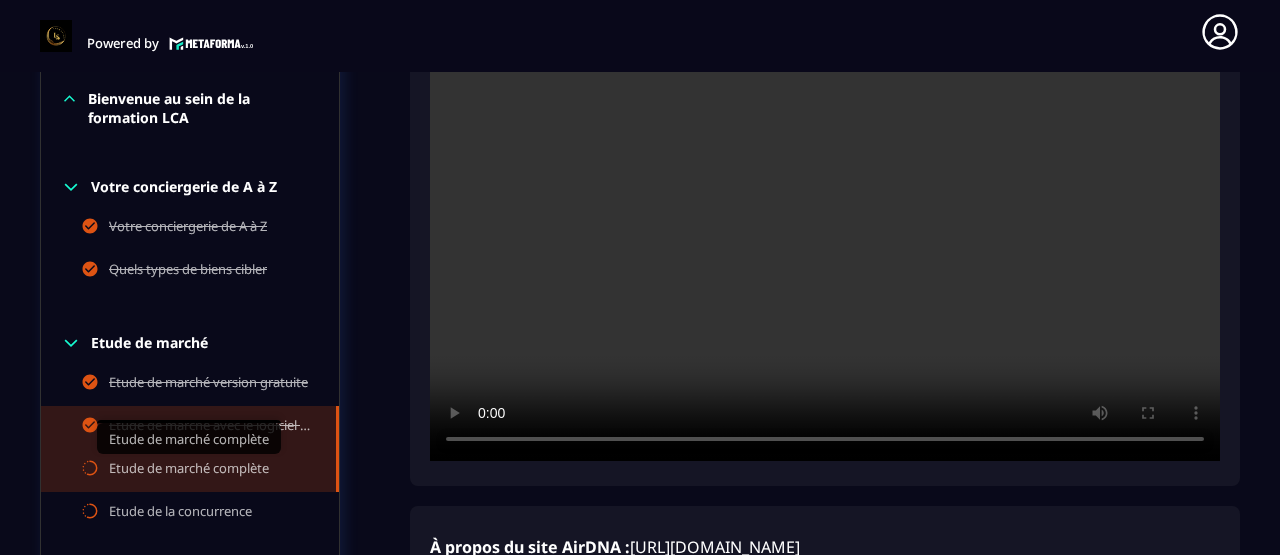 click on "Etude de marché complète" at bounding box center [189, 470] 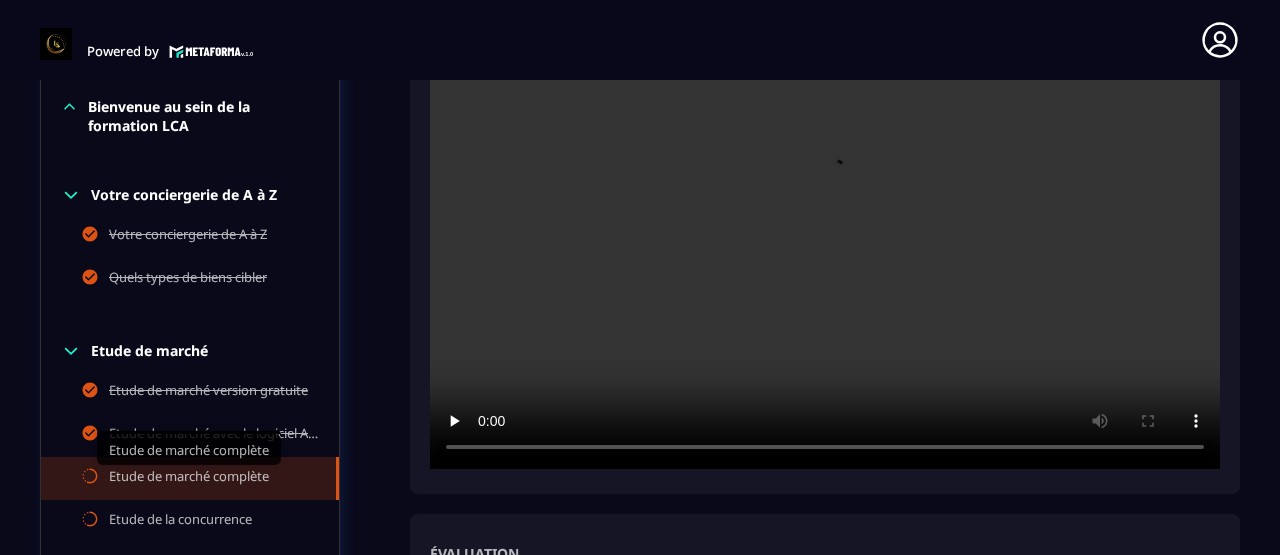 scroll, scrollTop: 8, scrollLeft: 0, axis: vertical 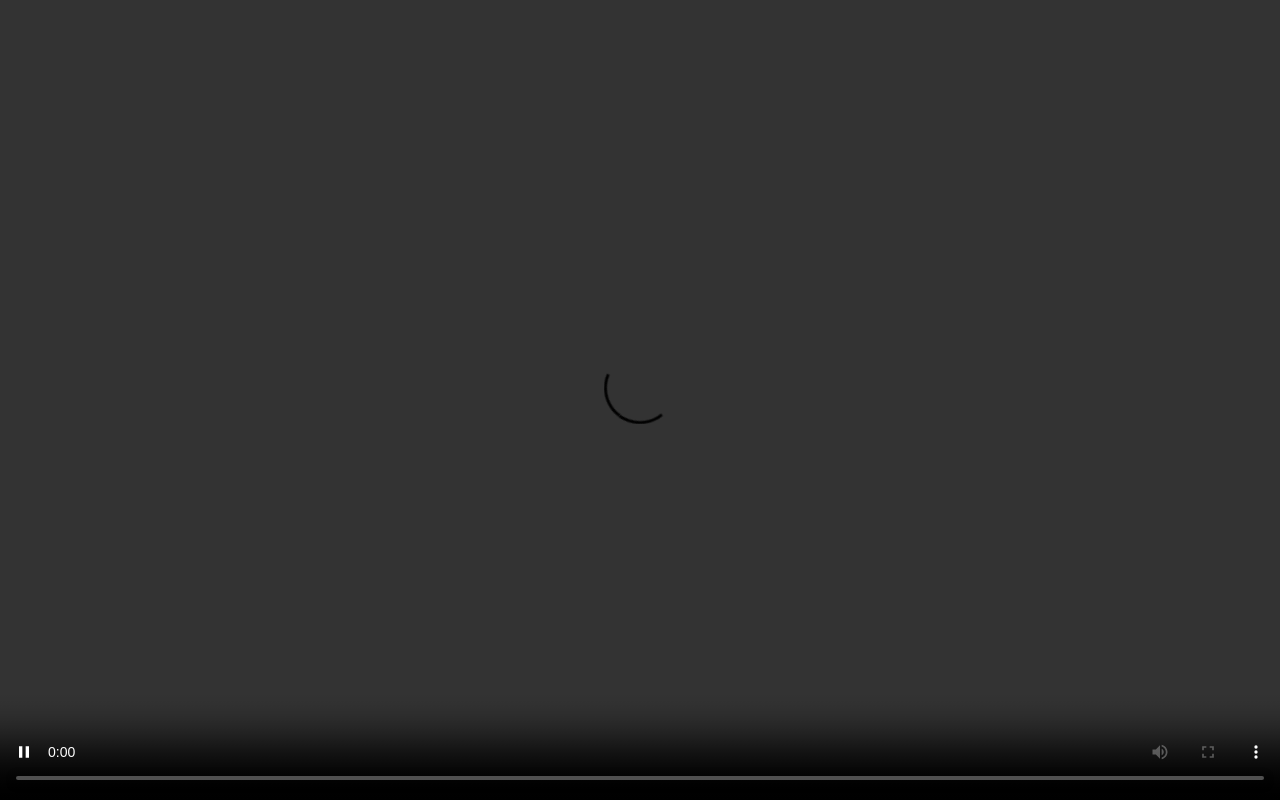 type 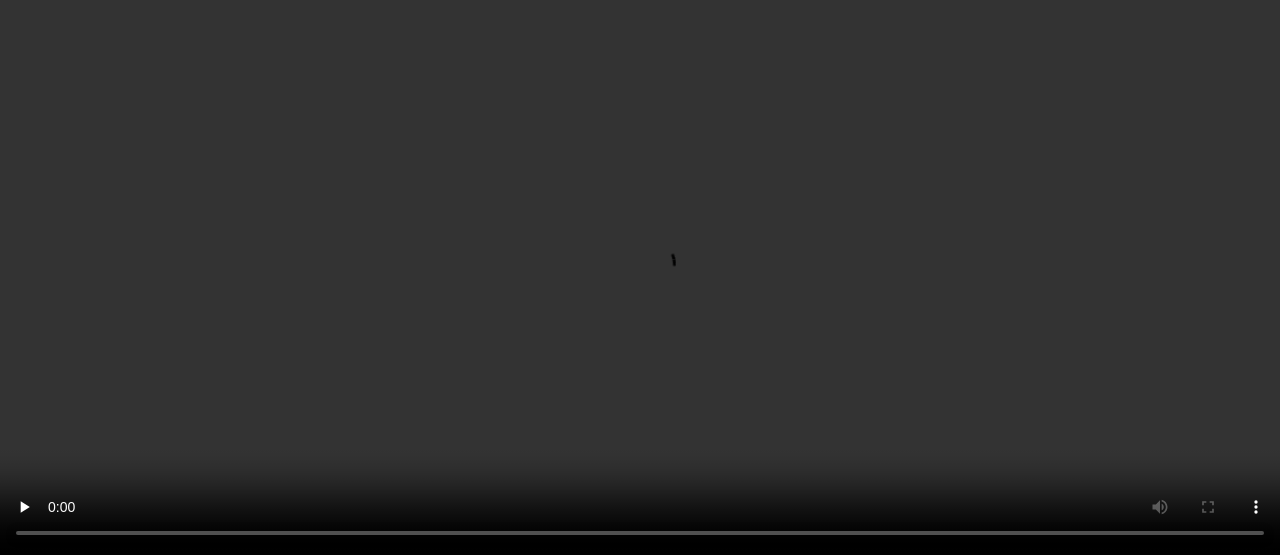 scroll, scrollTop: 779, scrollLeft: 0, axis: vertical 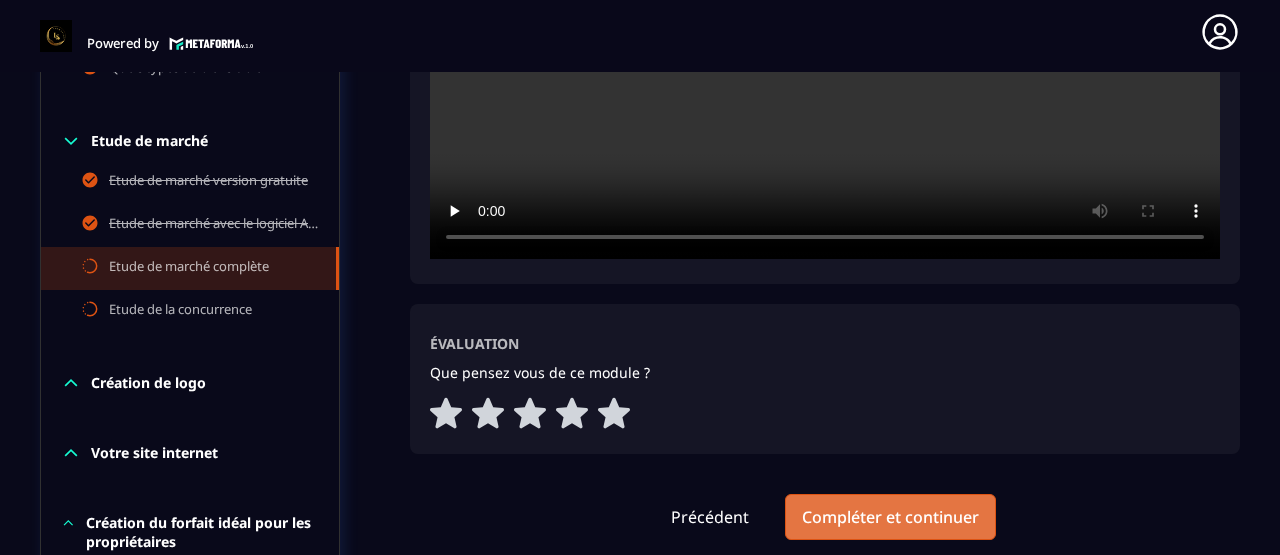 click on "Compléter et continuer" at bounding box center [890, 517] 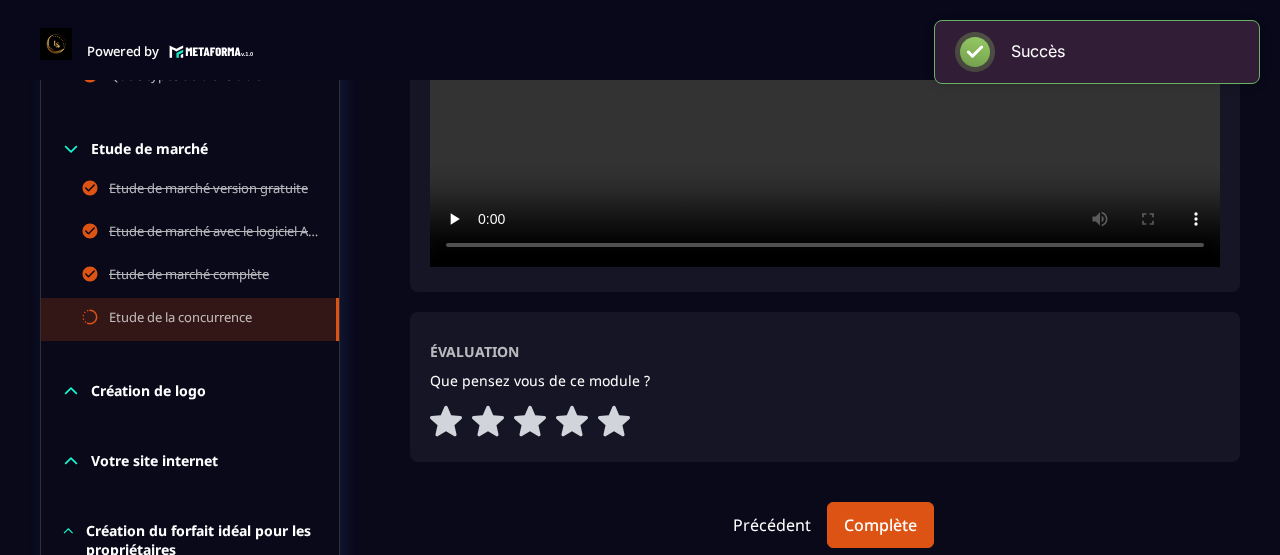 scroll, scrollTop: 8, scrollLeft: 0, axis: vertical 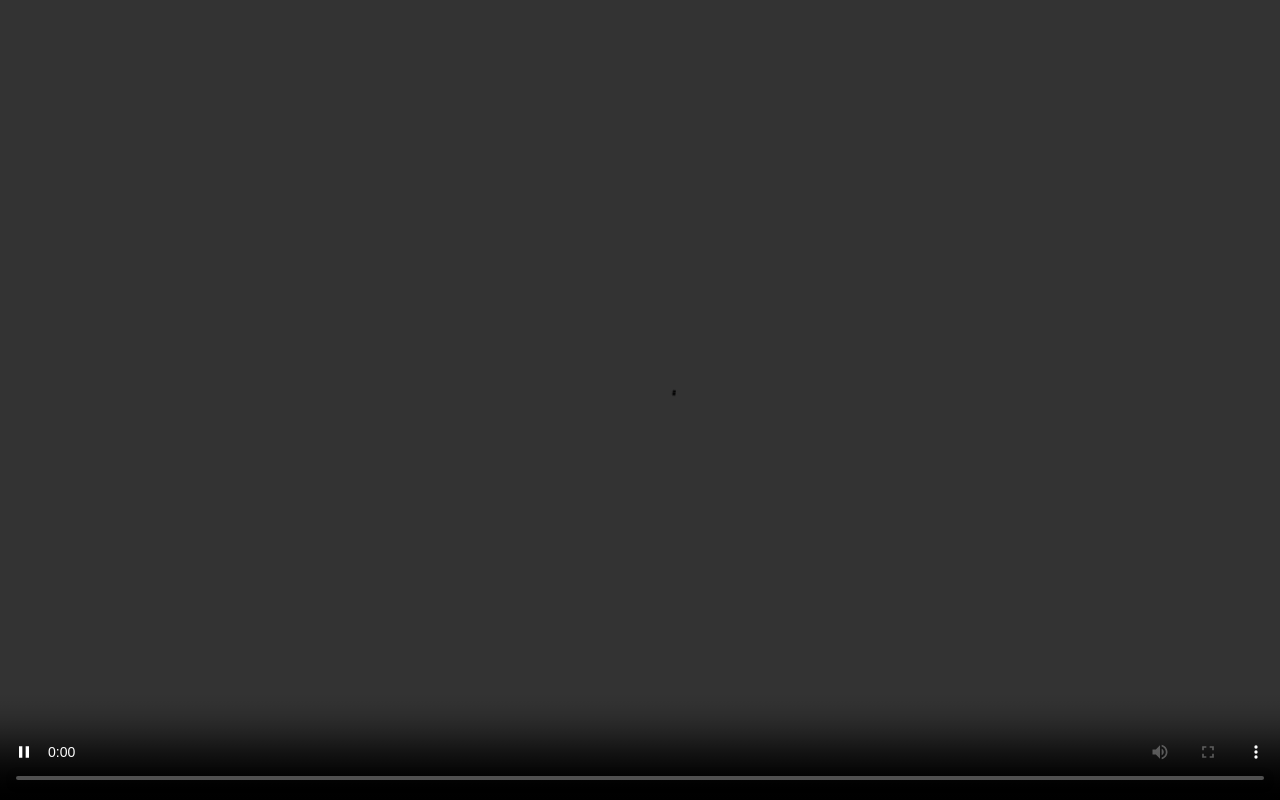 type 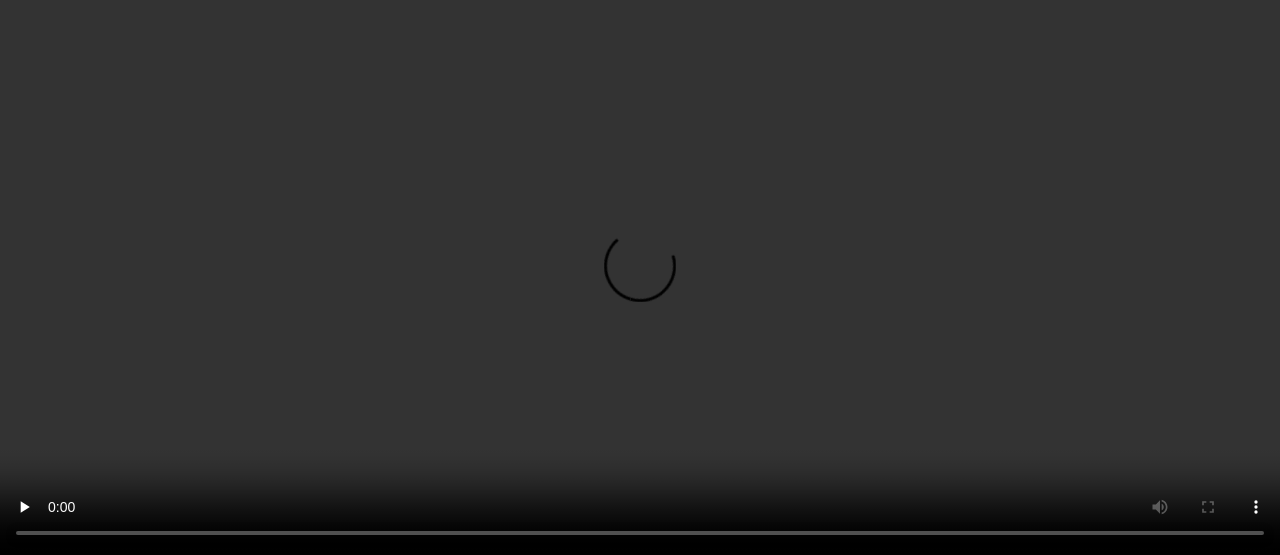 scroll, scrollTop: 841, scrollLeft: 0, axis: vertical 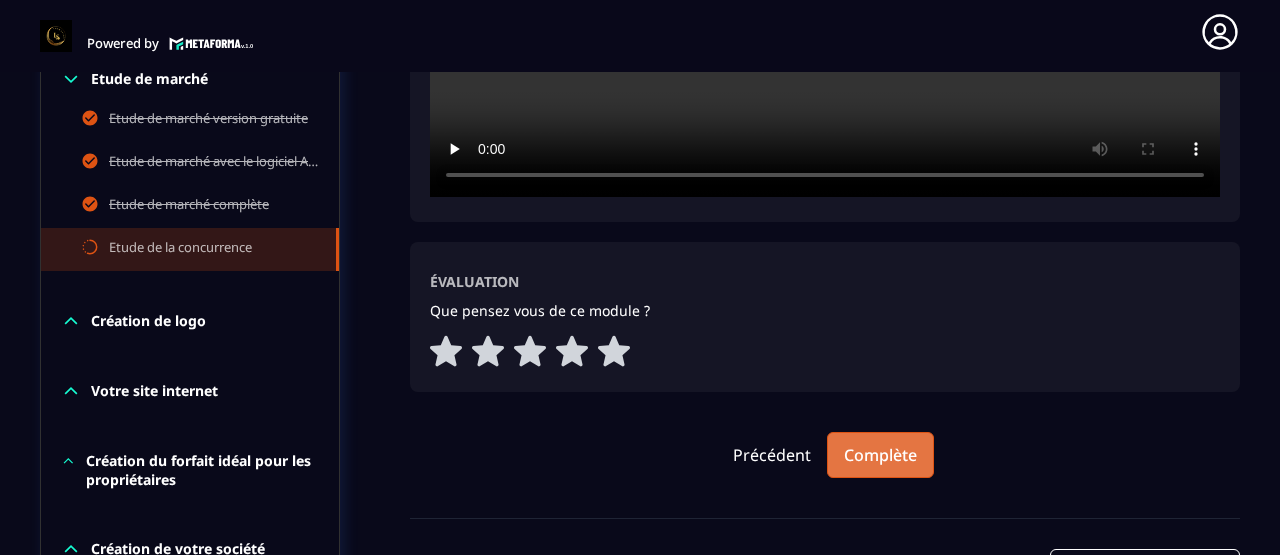 click on "Complète" at bounding box center [880, 455] 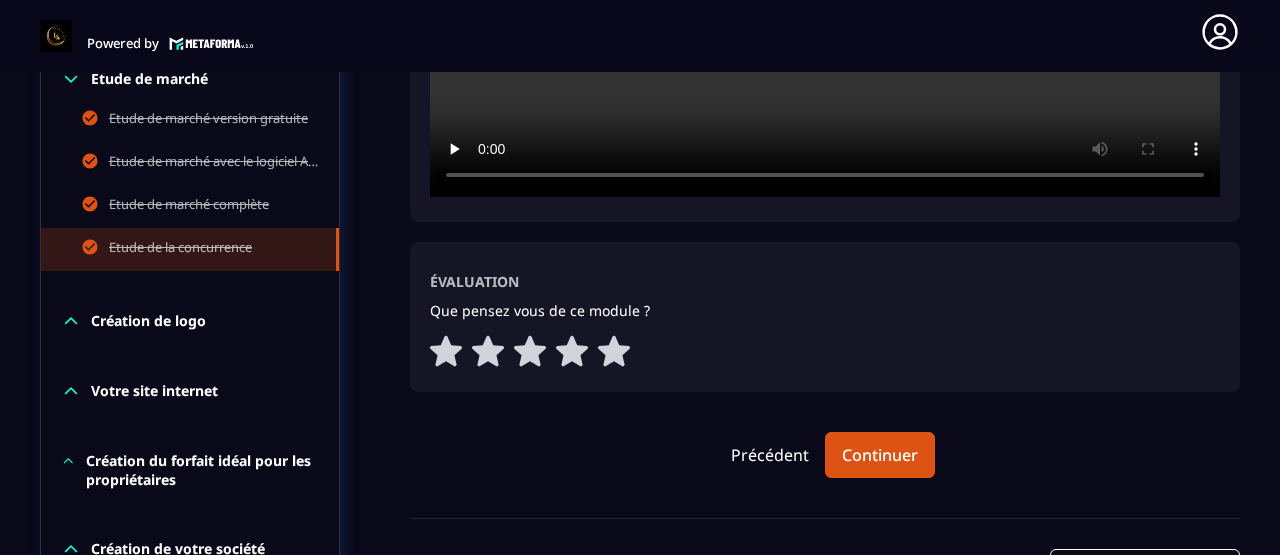 click on "Création de logo" at bounding box center [148, 321] 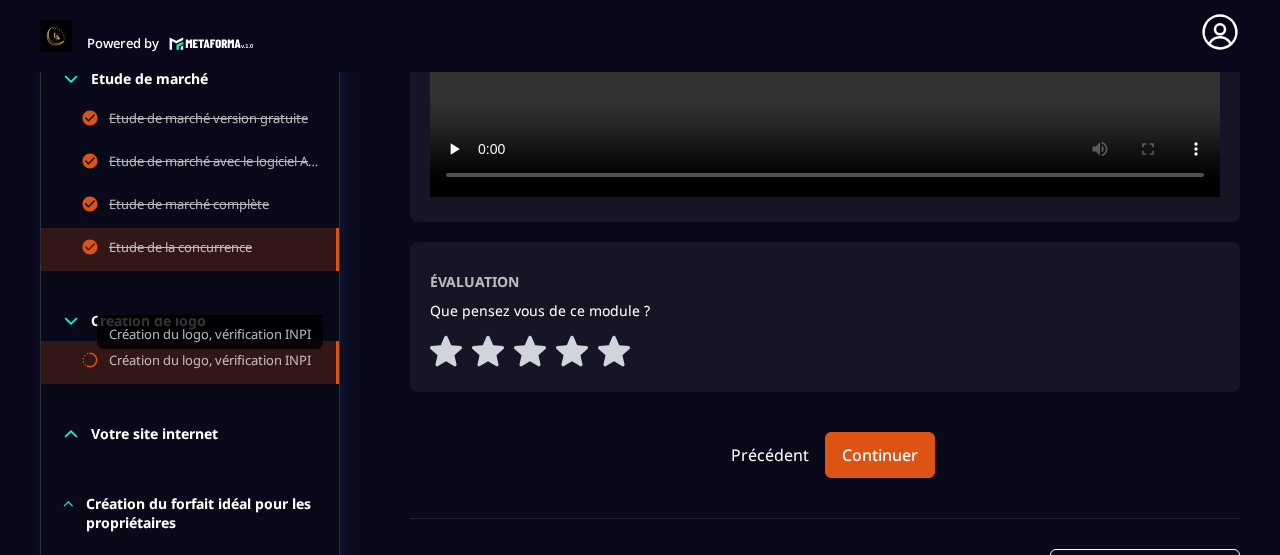 click on "Création du logo, vérification INPI" at bounding box center [210, 362] 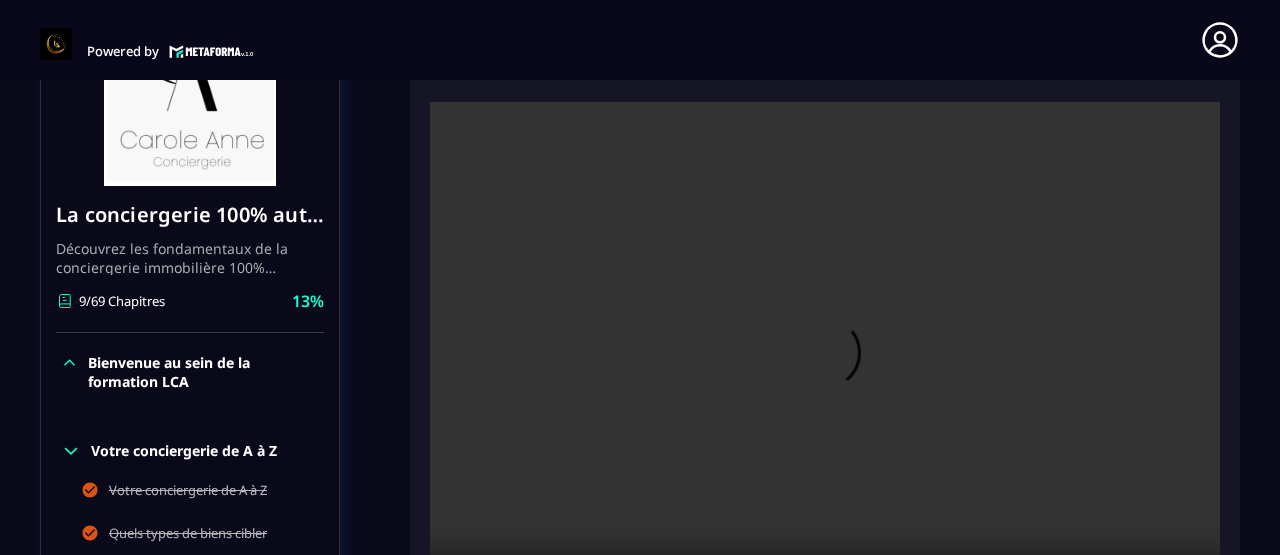 scroll, scrollTop: 8, scrollLeft: 0, axis: vertical 